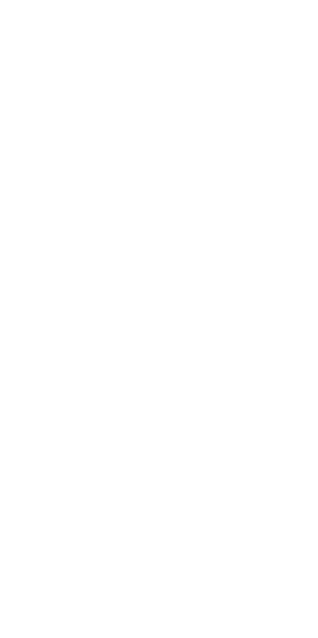 scroll, scrollTop: 0, scrollLeft: 0, axis: both 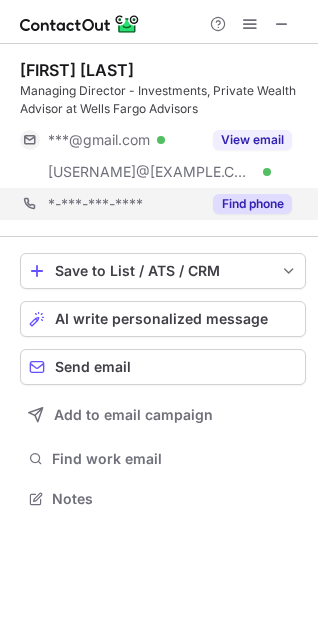 click on "*-***-***-**** Find phone" at bounding box center (163, 204) 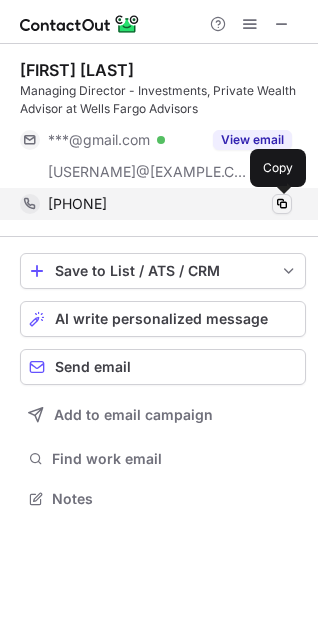 click at bounding box center [282, 204] 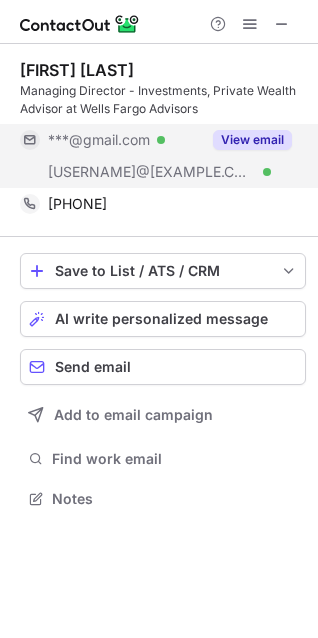 click on "View email" at bounding box center [252, 140] 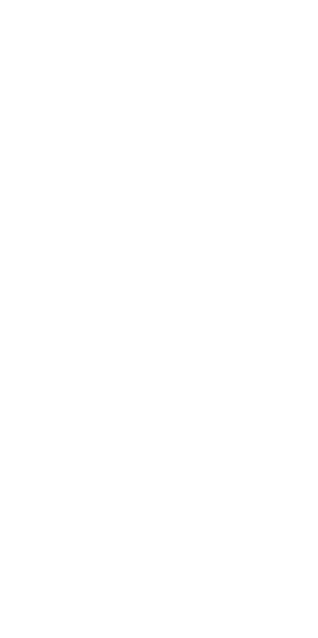 scroll, scrollTop: 0, scrollLeft: 0, axis: both 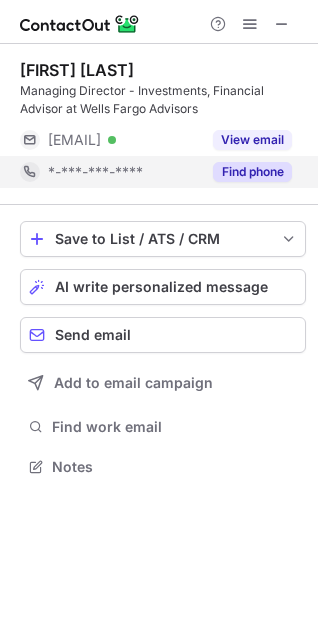 click on "Find phone" at bounding box center (252, 172) 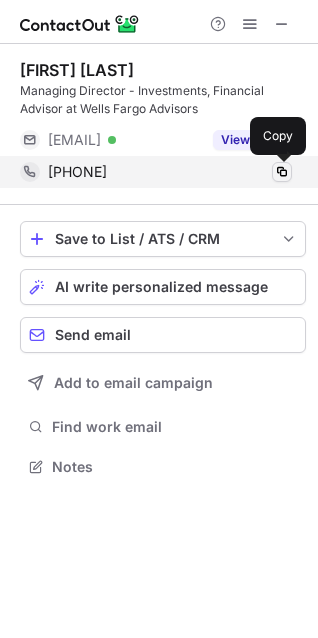 click at bounding box center [282, 172] 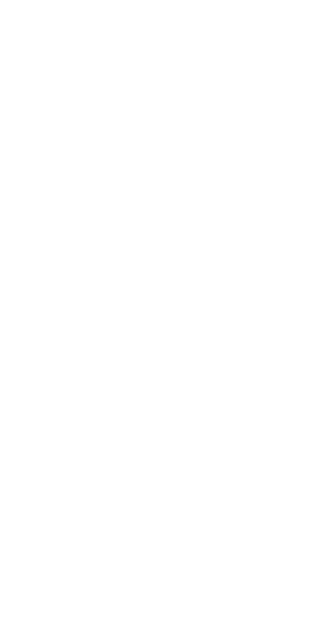 scroll, scrollTop: 0, scrollLeft: 0, axis: both 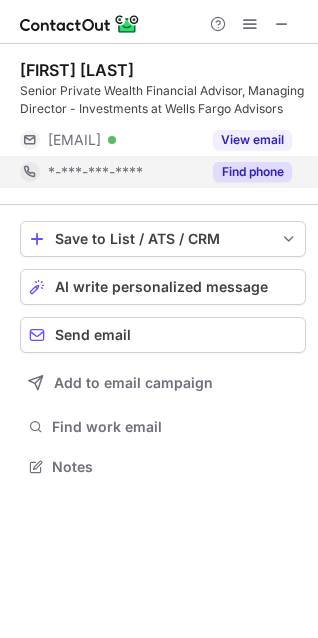 click on "Find phone" at bounding box center (252, 172) 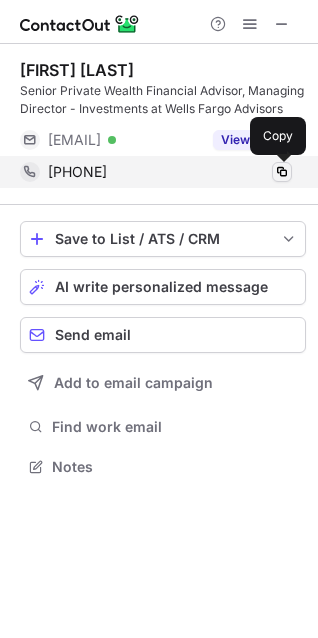 click at bounding box center (282, 172) 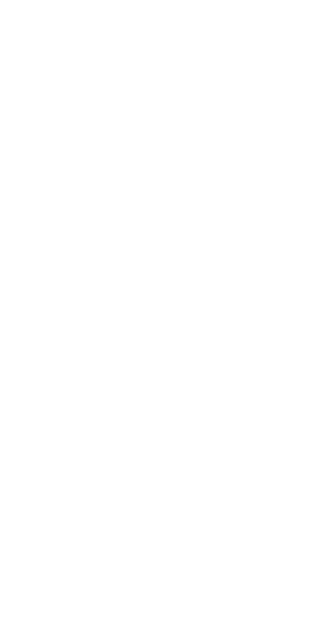 scroll, scrollTop: 0, scrollLeft: 0, axis: both 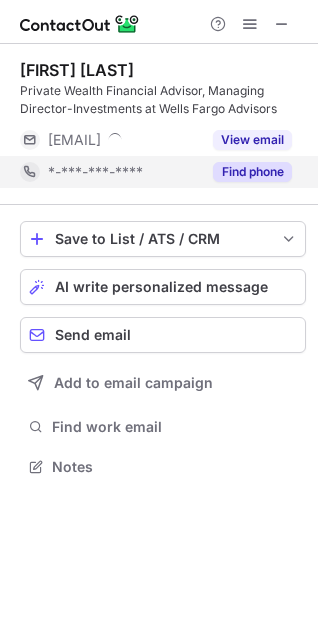 click on "Find phone" at bounding box center (252, 172) 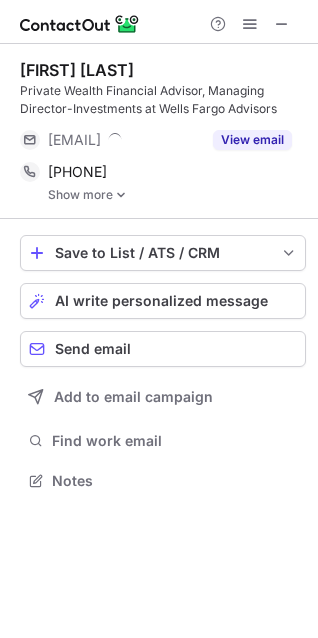 scroll, scrollTop: 10, scrollLeft: 10, axis: both 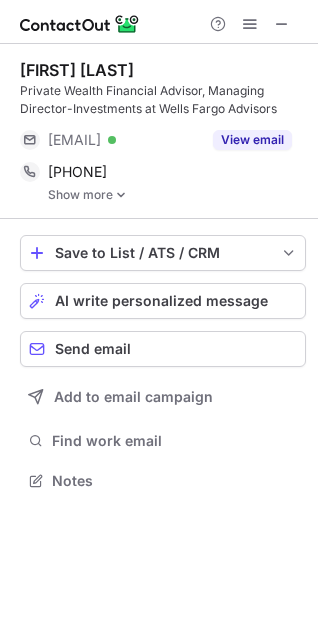 click on "Show more" at bounding box center (177, 195) 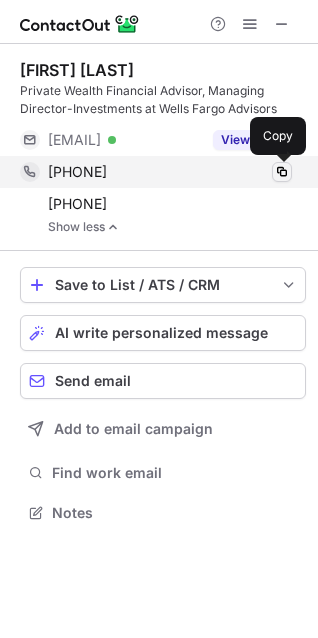 click at bounding box center (282, 172) 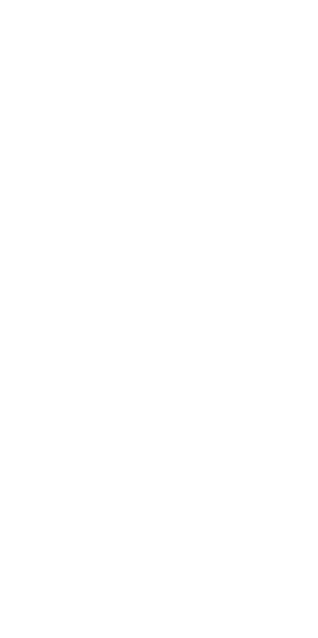 scroll, scrollTop: 0, scrollLeft: 0, axis: both 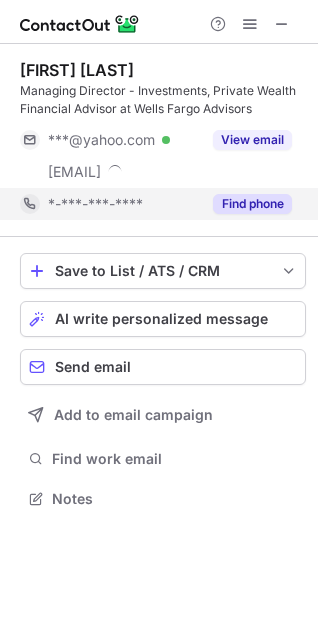 click on "Find phone" at bounding box center (252, 204) 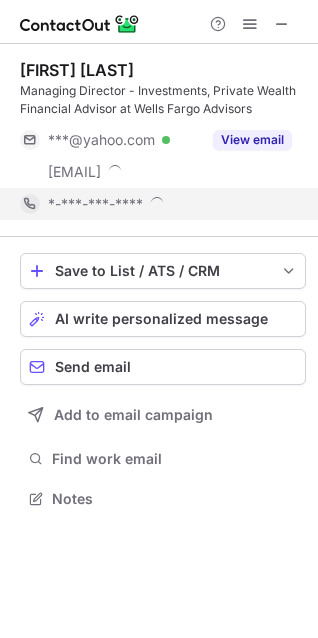 scroll, scrollTop: 10, scrollLeft: 10, axis: both 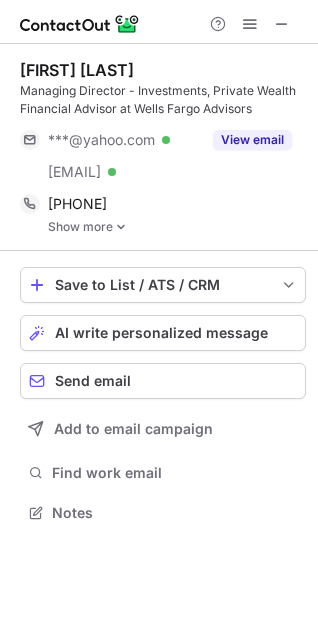 click on "Show more" at bounding box center (177, 227) 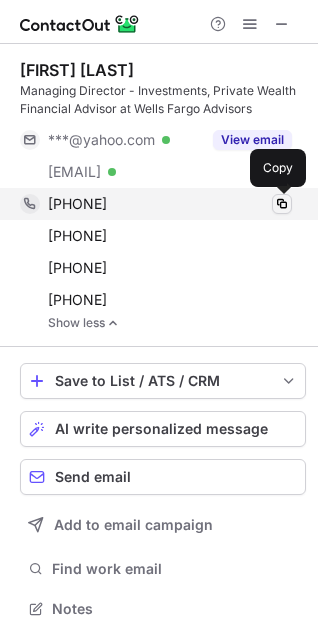 click at bounding box center [282, 204] 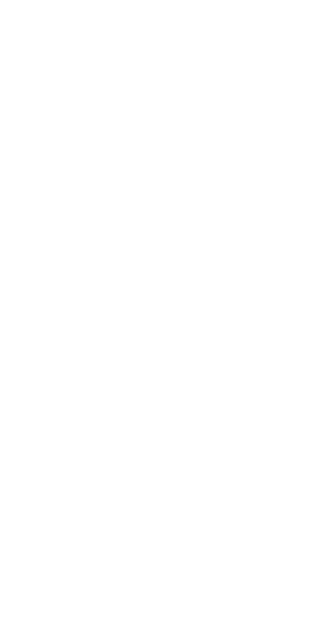 scroll, scrollTop: 0, scrollLeft: 0, axis: both 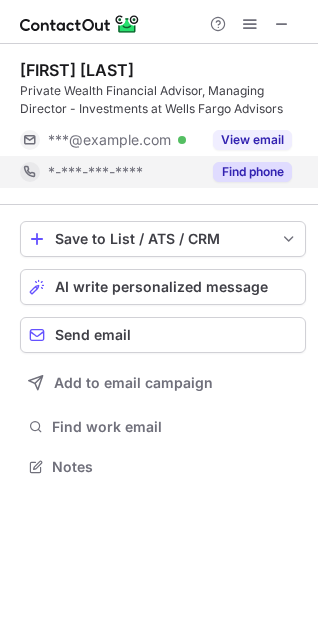 click on "Find phone" at bounding box center [252, 172] 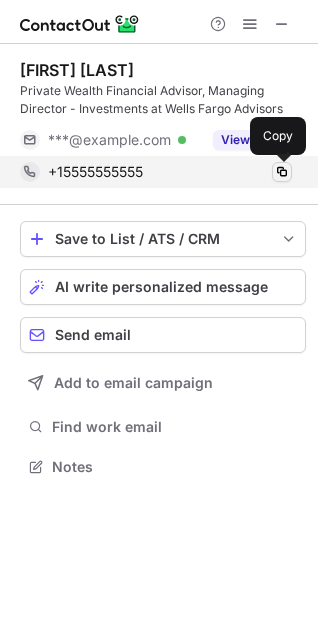 click at bounding box center (282, 172) 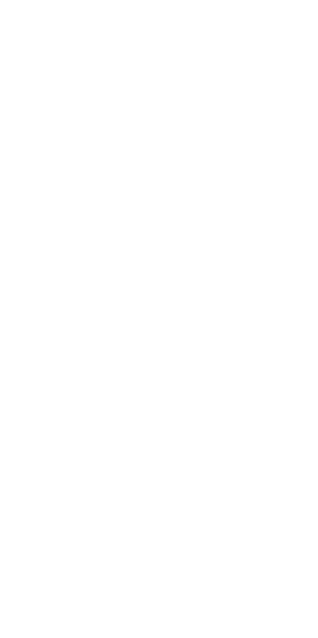 scroll, scrollTop: 0, scrollLeft: 0, axis: both 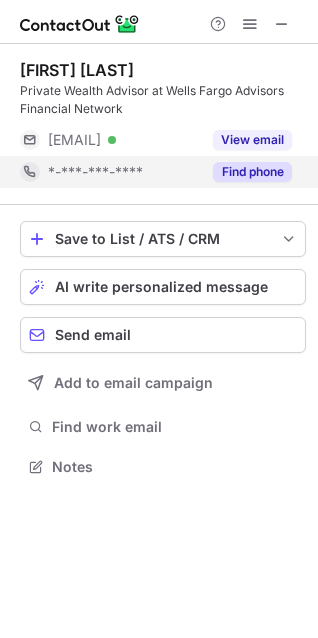 click on "Find phone" at bounding box center (252, 172) 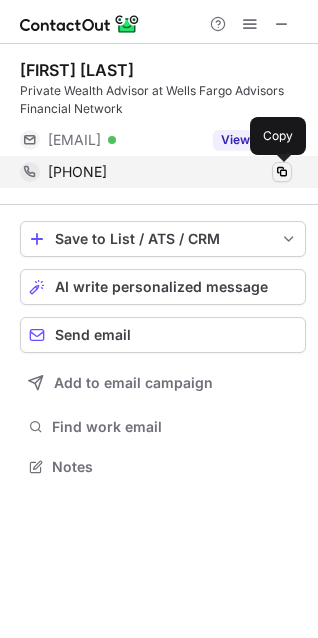 click at bounding box center (282, 172) 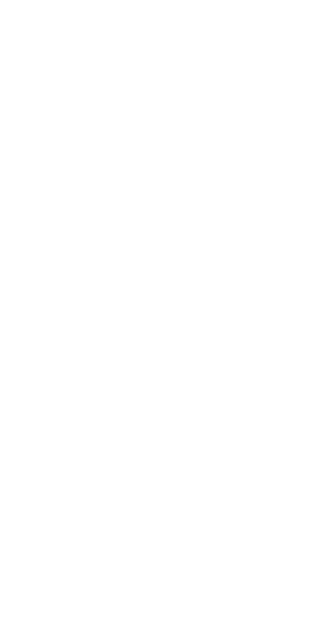 scroll, scrollTop: 0, scrollLeft: 0, axis: both 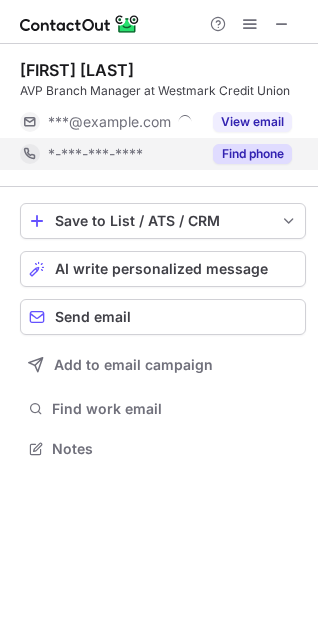 click on "Find phone" at bounding box center [246, 154] 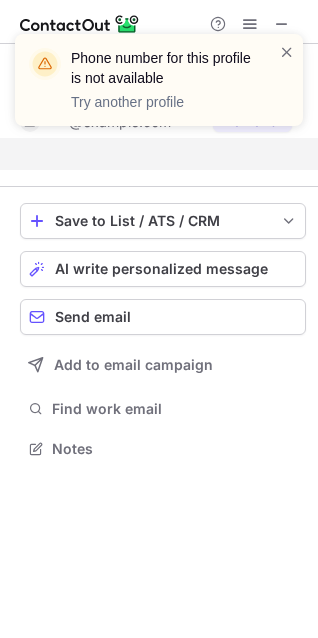 scroll, scrollTop: 402, scrollLeft: 318, axis: both 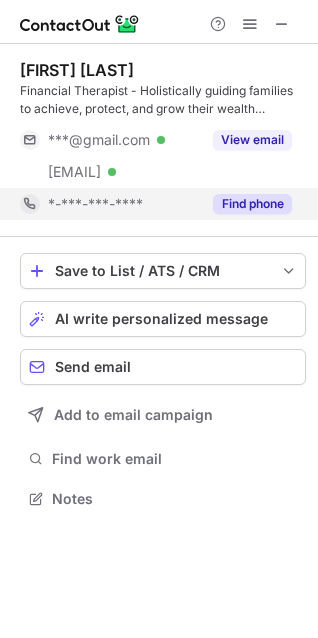 click on "Find phone" at bounding box center (252, 204) 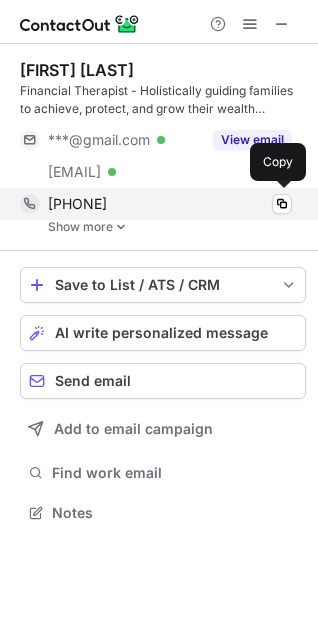 scroll, scrollTop: 10, scrollLeft: 10, axis: both 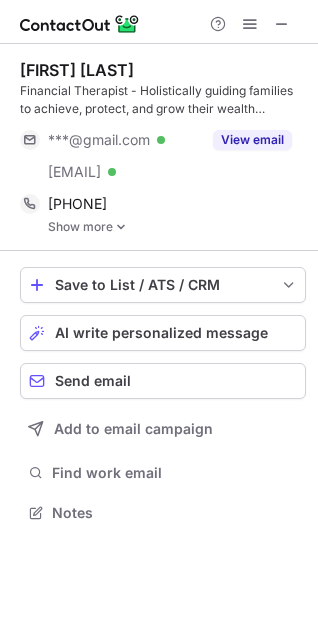 click on "Show more" at bounding box center [177, 227] 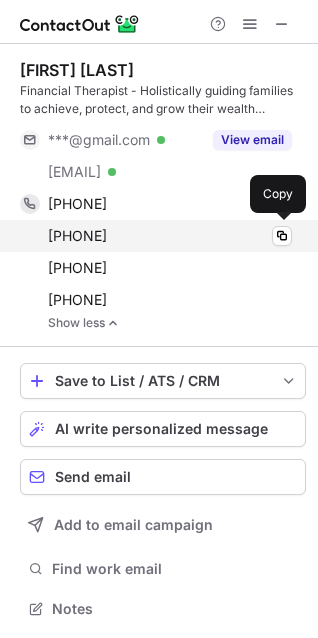 scroll, scrollTop: 10, scrollLeft: 10, axis: both 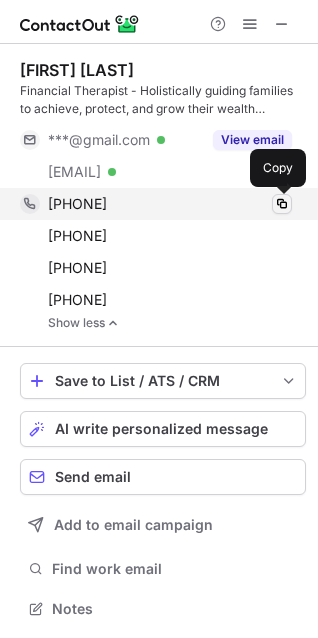 click at bounding box center (282, 204) 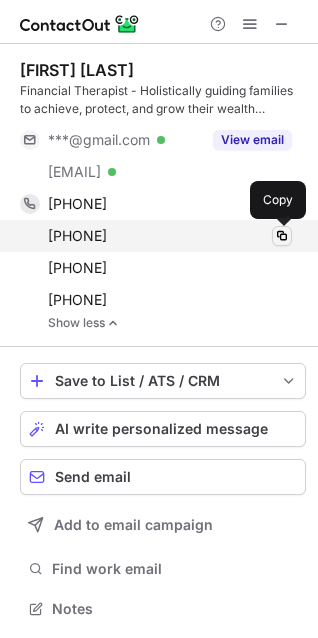 click at bounding box center (282, 236) 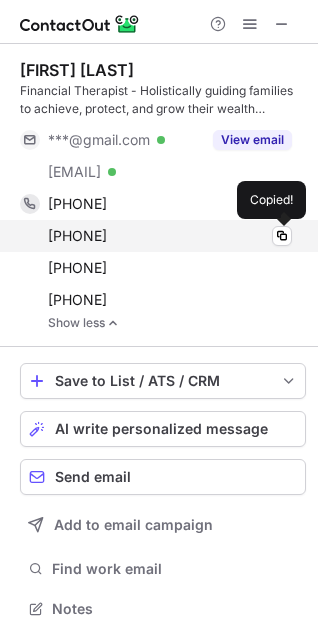 type 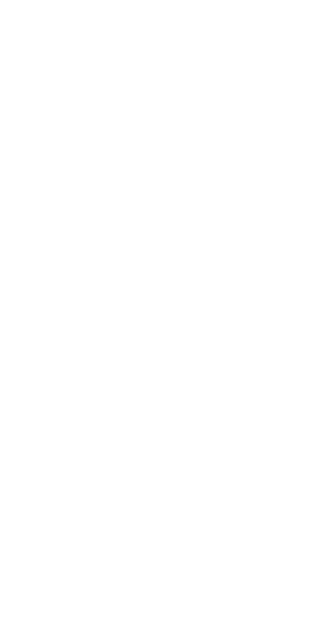 scroll, scrollTop: 0, scrollLeft: 0, axis: both 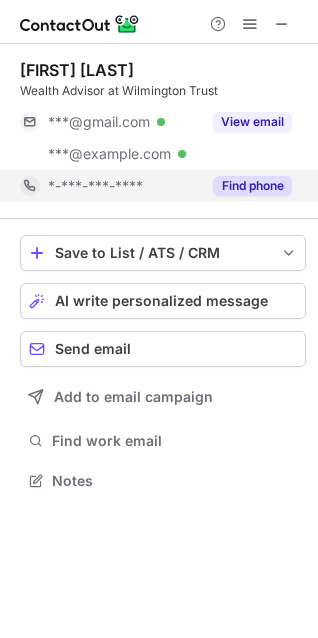 click on "Find phone" at bounding box center (252, 186) 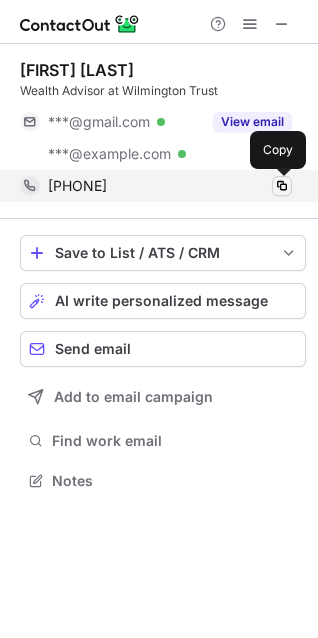 click at bounding box center (282, 186) 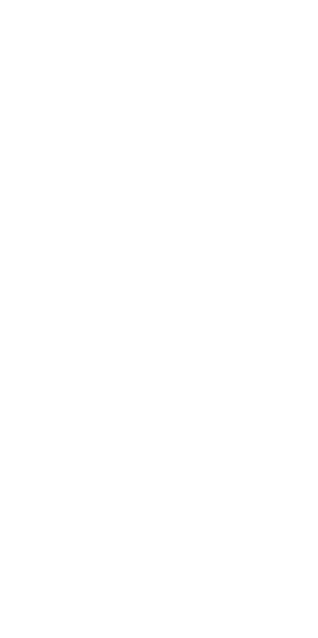 scroll, scrollTop: 0, scrollLeft: 0, axis: both 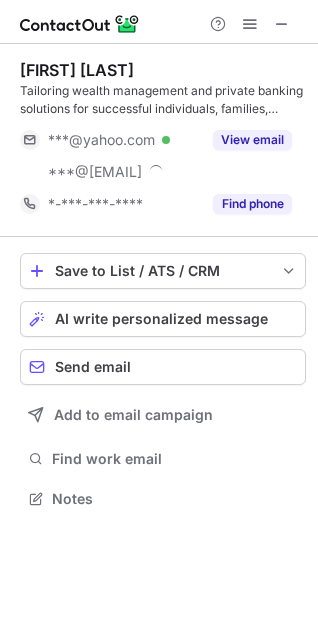 click on "***@yahoo.com Verified ***@wilmingtontrust.com View email" at bounding box center [163, 156] 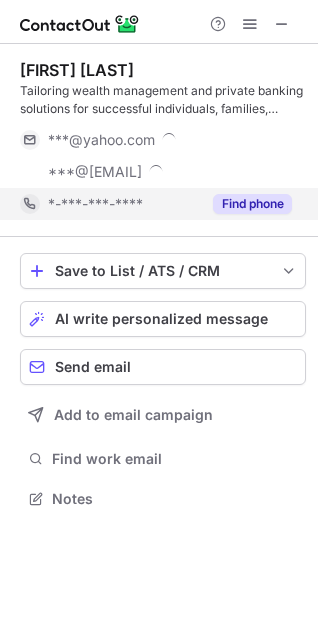 click on "Find phone" at bounding box center (252, 204) 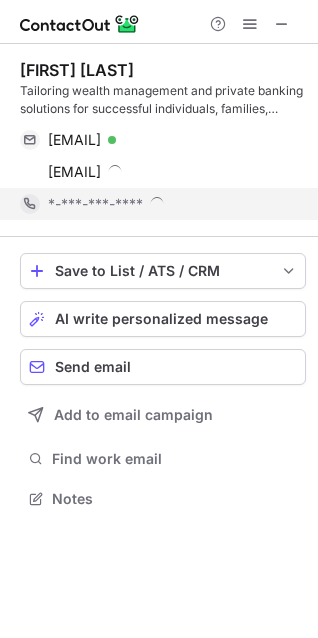 scroll, scrollTop: 10, scrollLeft: 10, axis: both 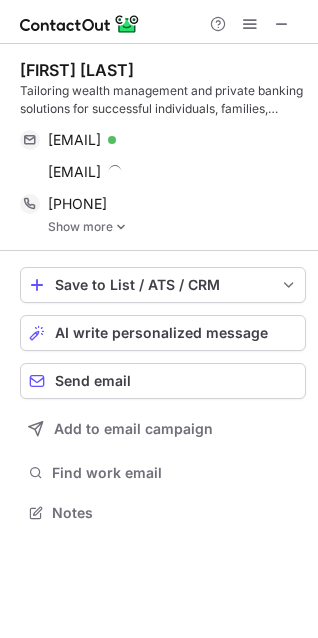 click on "Show more" at bounding box center [177, 227] 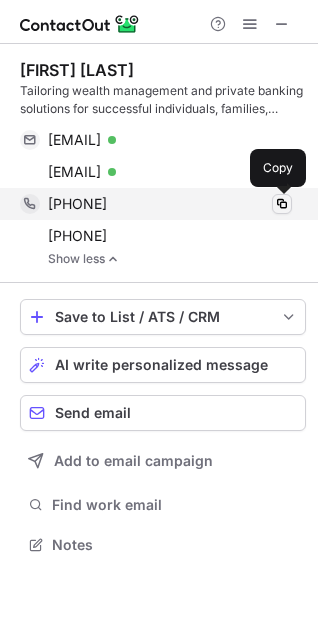 click at bounding box center (282, 204) 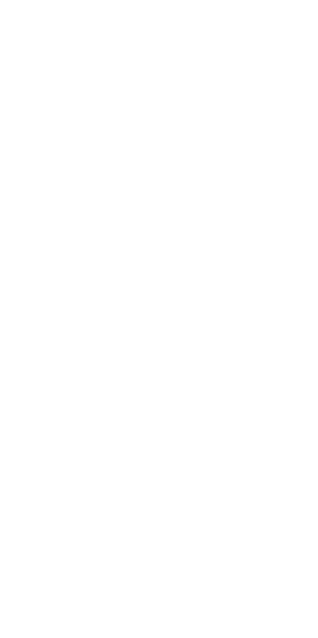 scroll, scrollTop: 0, scrollLeft: 0, axis: both 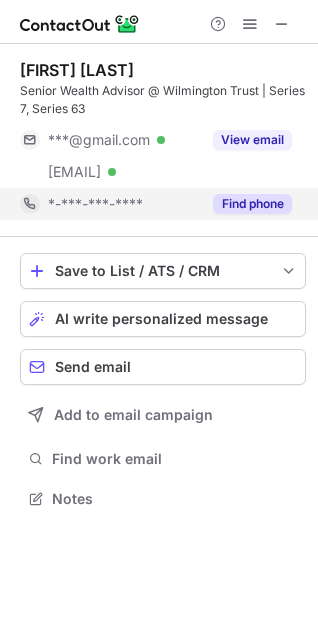 click on "Find phone" at bounding box center [252, 204] 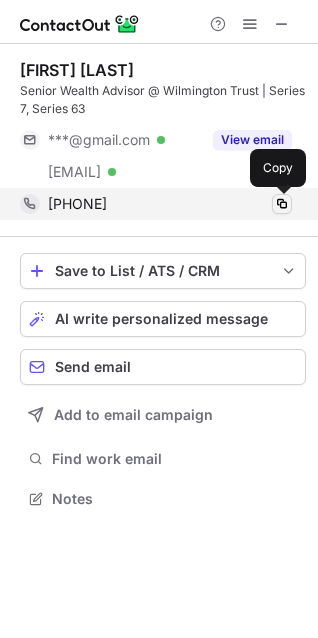 click at bounding box center (282, 204) 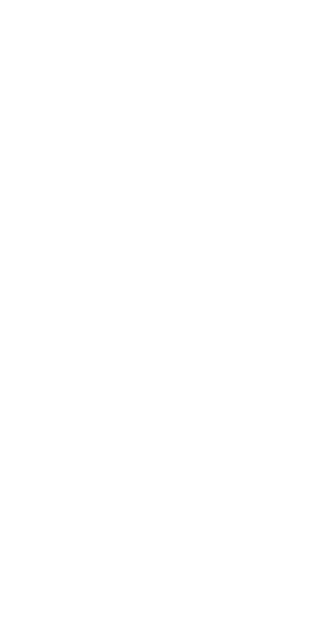 scroll, scrollTop: 0, scrollLeft: 0, axis: both 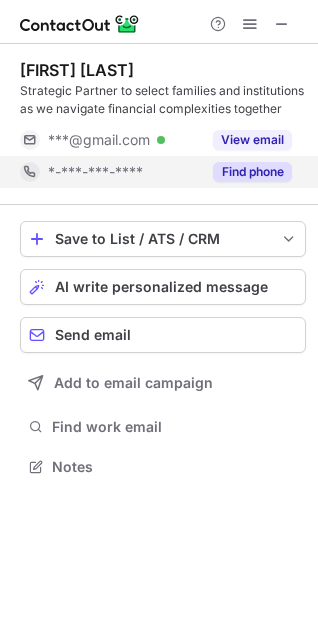 click on "Find phone" at bounding box center [246, 172] 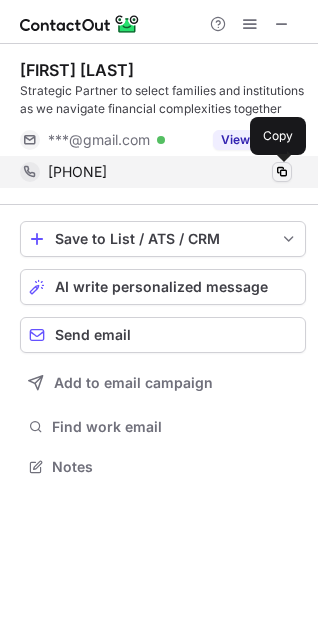 click at bounding box center (282, 172) 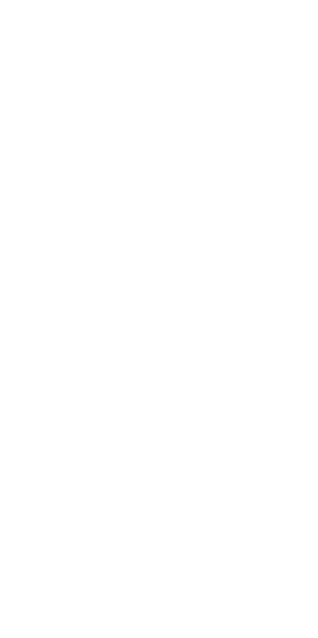 scroll, scrollTop: 0, scrollLeft: 0, axis: both 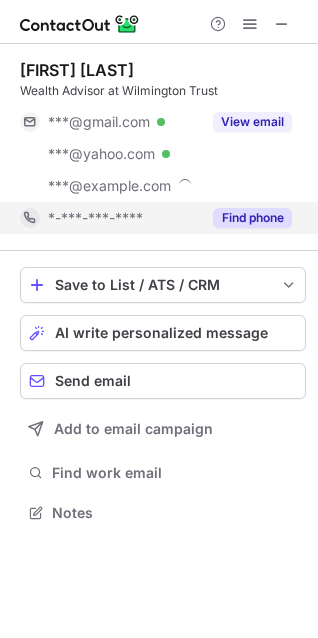 click on "Find phone" at bounding box center (252, 218) 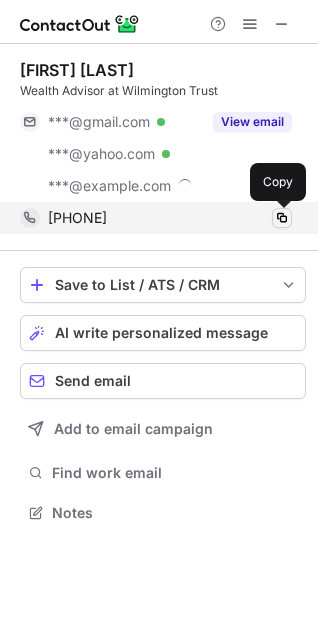 click at bounding box center (282, 218) 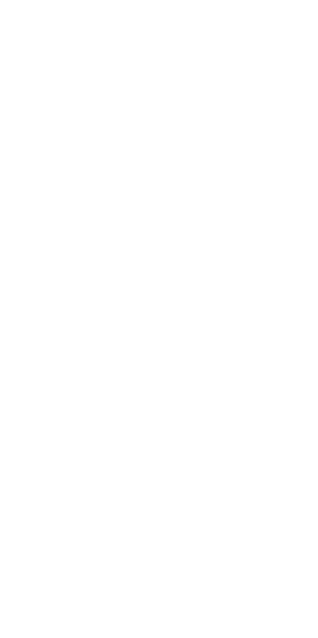 scroll, scrollTop: 0, scrollLeft: 0, axis: both 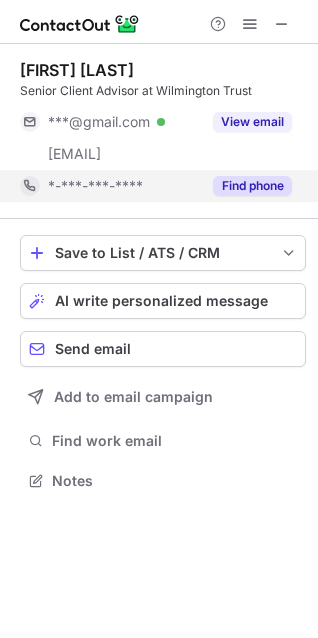 click on "Find phone" at bounding box center [252, 186] 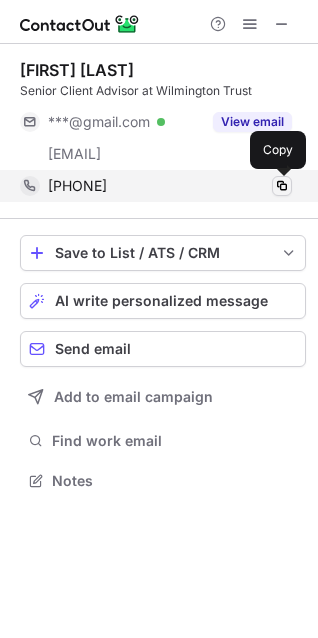 click at bounding box center [282, 186] 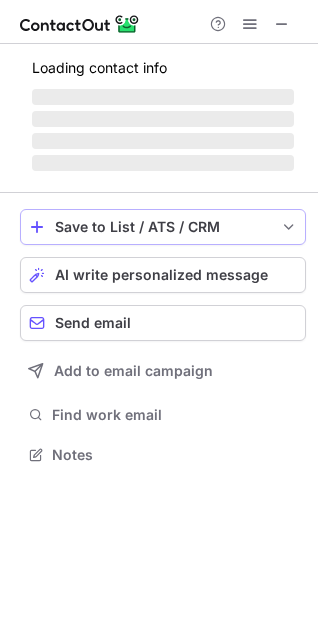 scroll, scrollTop: 440, scrollLeft: 318, axis: both 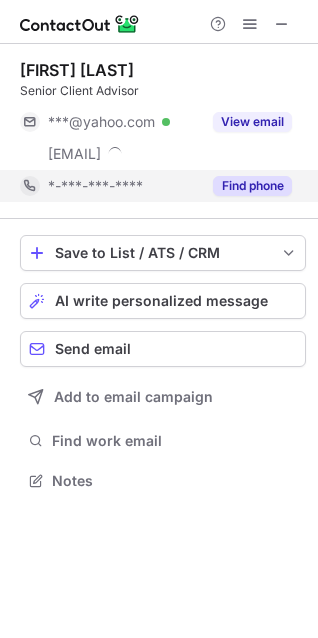 click on "Find phone" at bounding box center (252, 186) 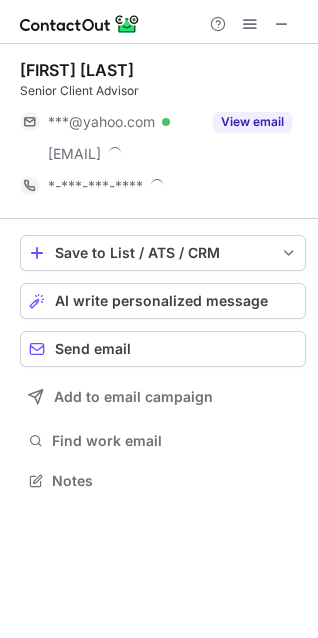 scroll, scrollTop: 10, scrollLeft: 10, axis: both 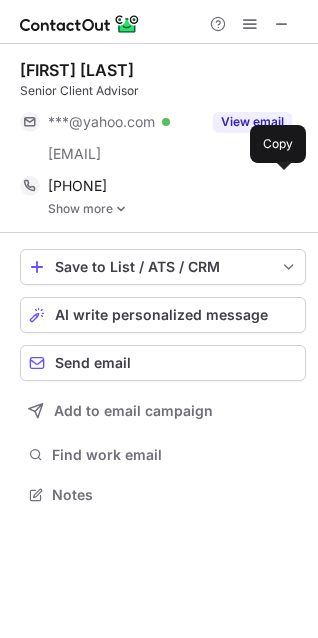 click on "Show more" at bounding box center [177, 209] 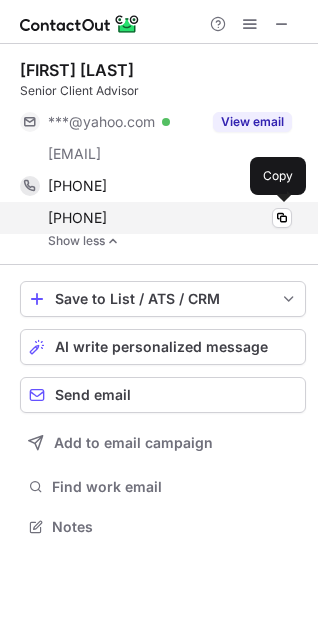 scroll, scrollTop: 10, scrollLeft: 10, axis: both 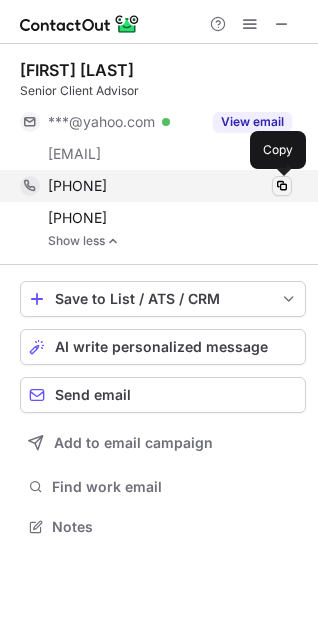 click at bounding box center [282, 186] 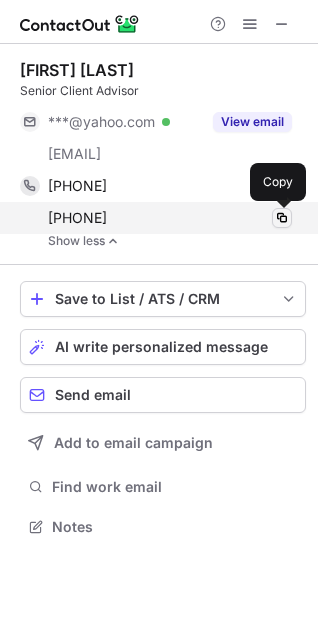 click at bounding box center [282, 218] 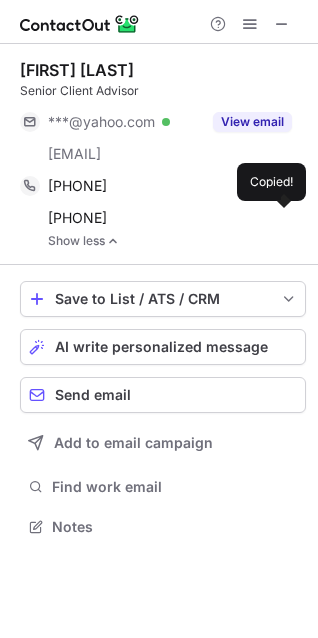 type 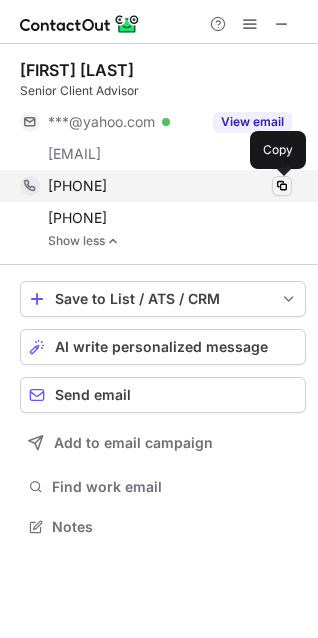 click at bounding box center (282, 186) 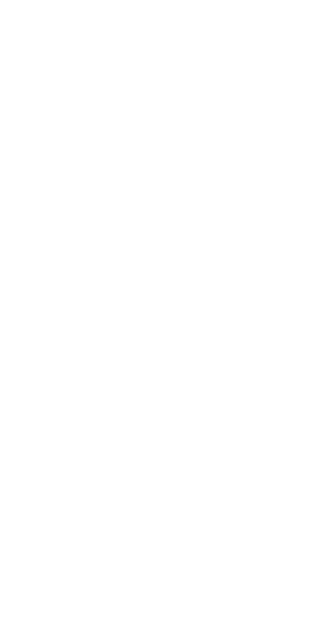 scroll, scrollTop: 0, scrollLeft: 0, axis: both 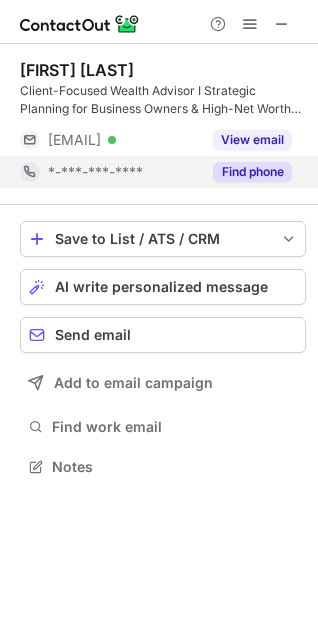 click on "Find phone" at bounding box center (252, 172) 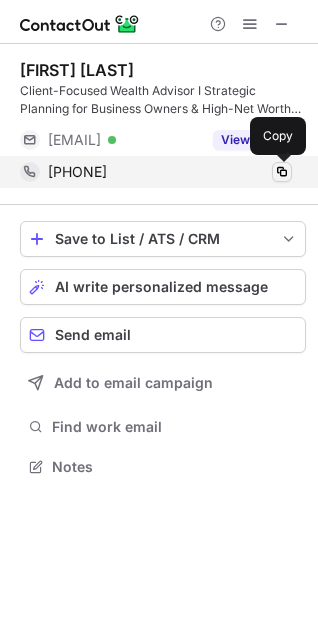 click at bounding box center [282, 172] 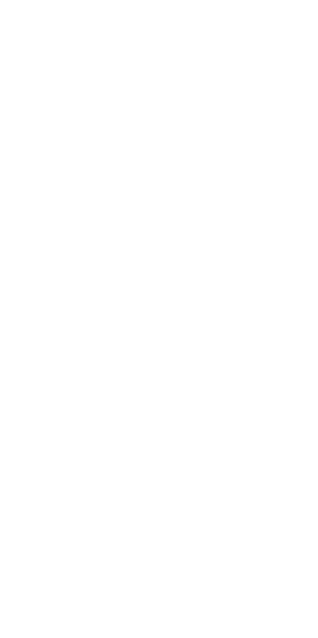 scroll, scrollTop: 0, scrollLeft: 0, axis: both 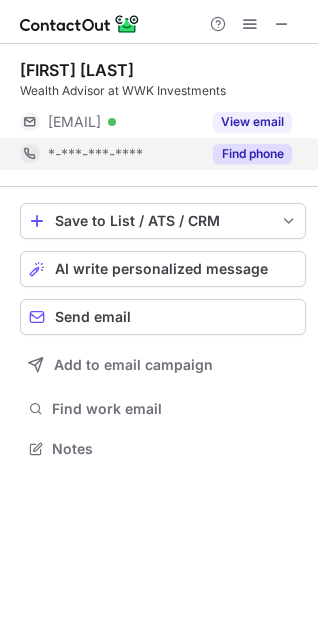 click on "Find phone" at bounding box center [252, 154] 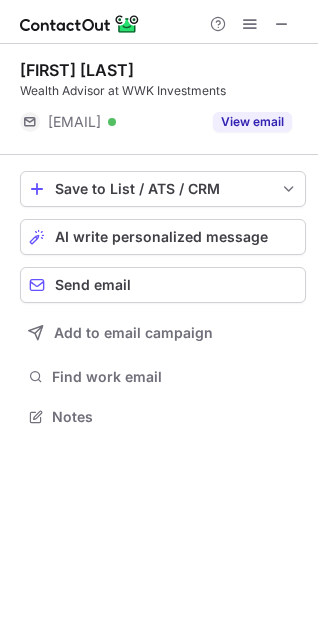 scroll, scrollTop: 402, scrollLeft: 318, axis: both 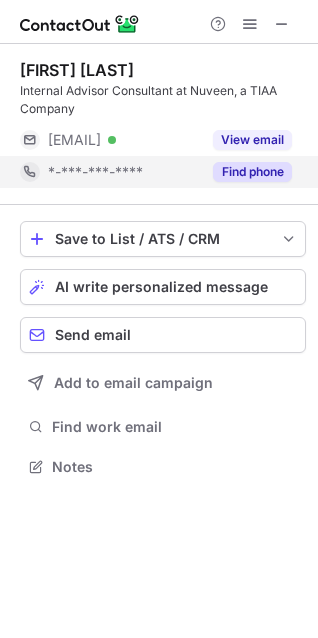 click on "Find phone" at bounding box center (252, 172) 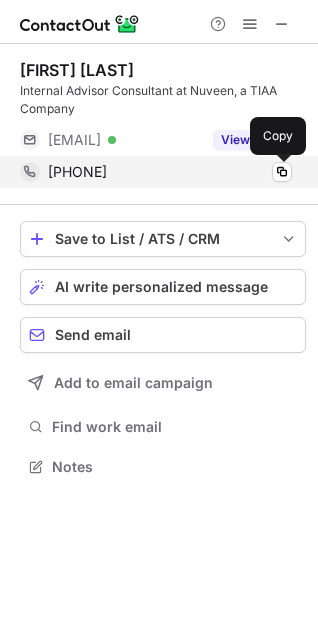 click on "+18479107679 Copy" at bounding box center [156, 172] 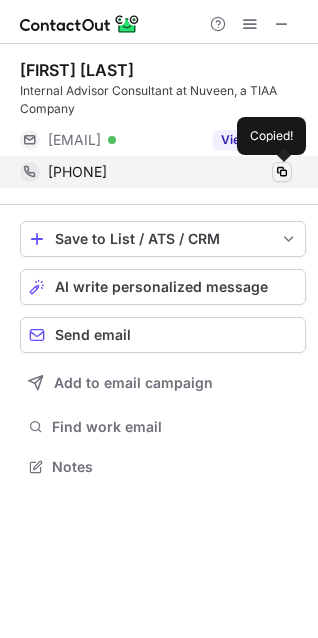 click at bounding box center (282, 172) 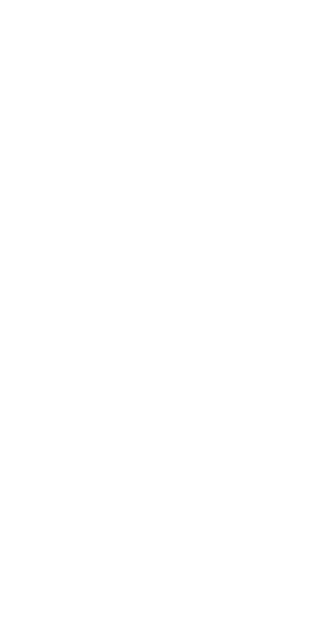 scroll, scrollTop: 0, scrollLeft: 0, axis: both 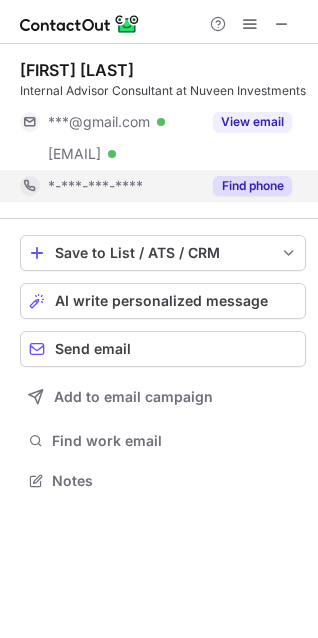 click on "Find phone" at bounding box center [246, 186] 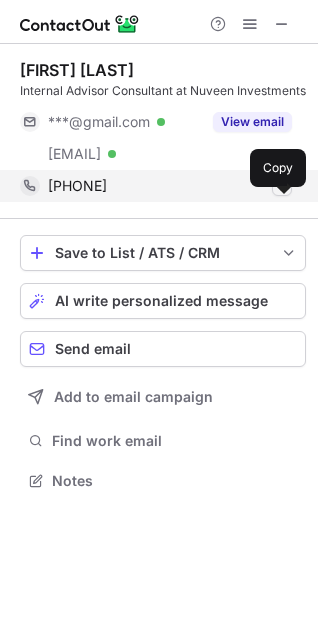 click at bounding box center (282, 186) 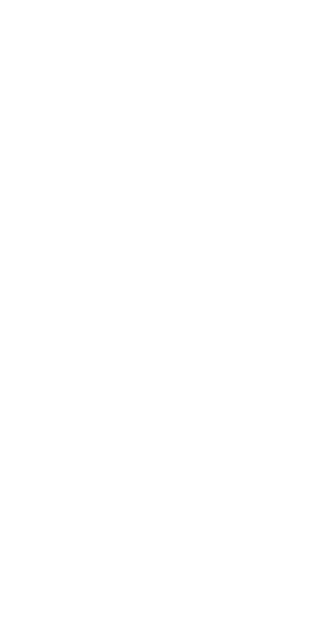 scroll, scrollTop: 0, scrollLeft: 0, axis: both 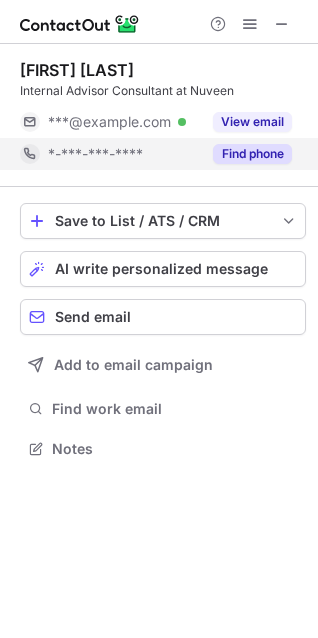 click on "Find phone" at bounding box center [252, 154] 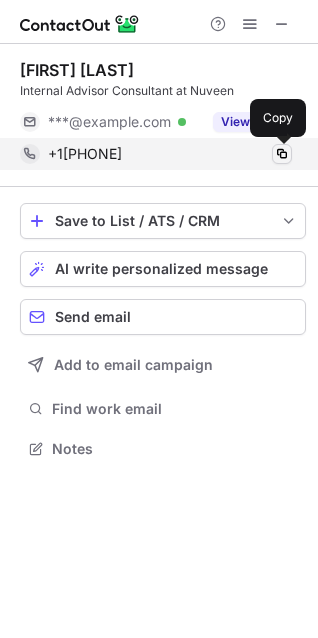 click at bounding box center [282, 154] 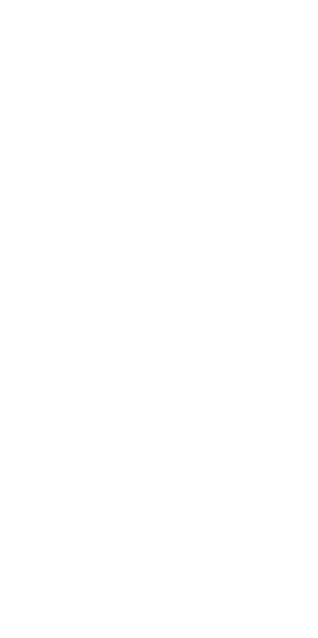 scroll, scrollTop: 0, scrollLeft: 0, axis: both 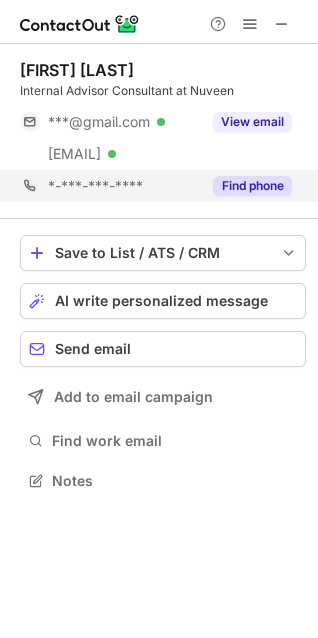 click on "*-***-***-**** Find phone" at bounding box center (163, 186) 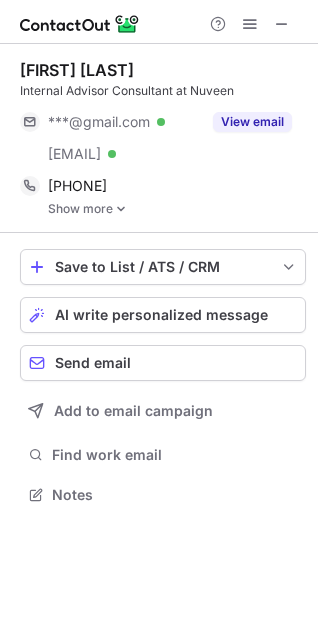 scroll, scrollTop: 10, scrollLeft: 10, axis: both 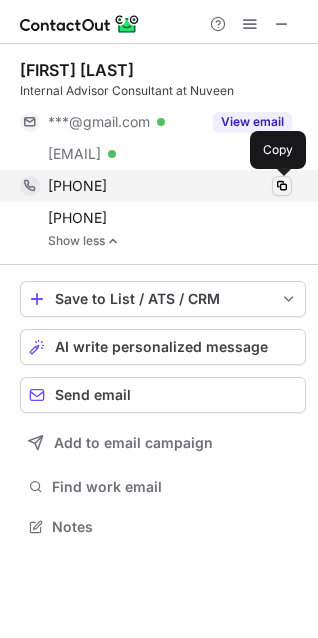 click at bounding box center [282, 186] 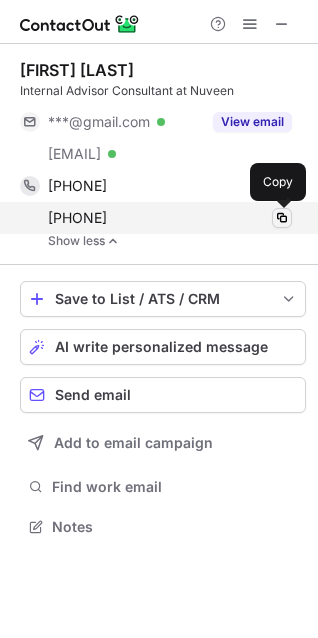 click at bounding box center (282, 218) 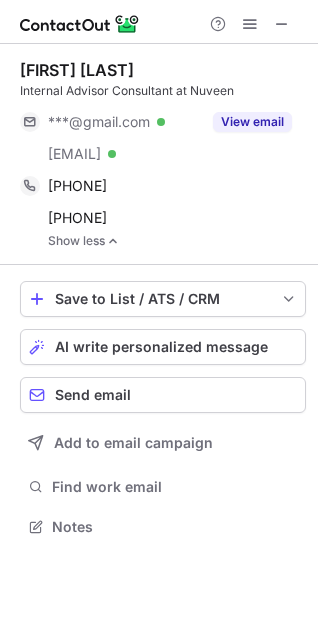 type 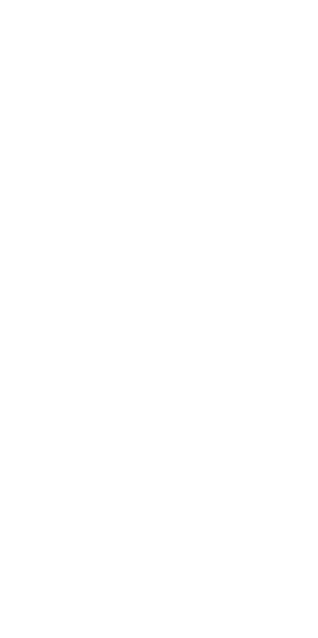 scroll, scrollTop: 0, scrollLeft: 0, axis: both 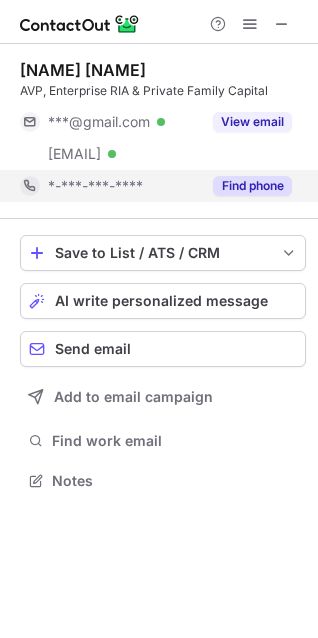 click on "Find phone" at bounding box center [252, 186] 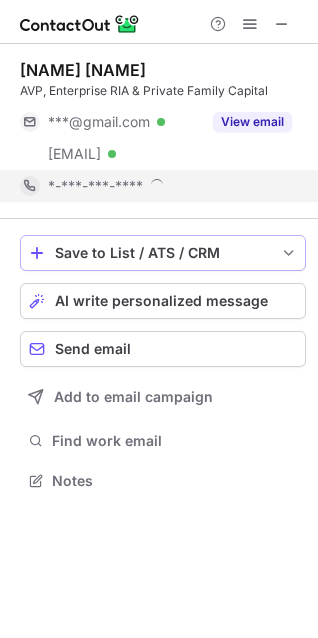 scroll, scrollTop: 10, scrollLeft: 10, axis: both 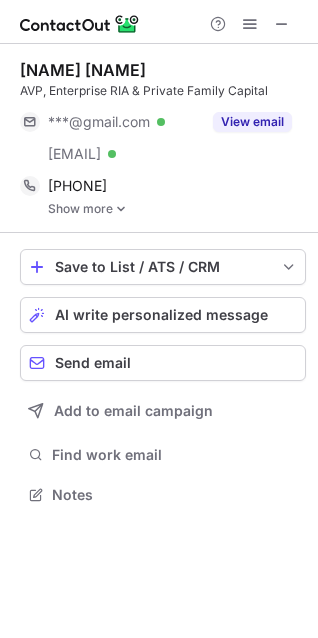 click on "Show more" at bounding box center [177, 209] 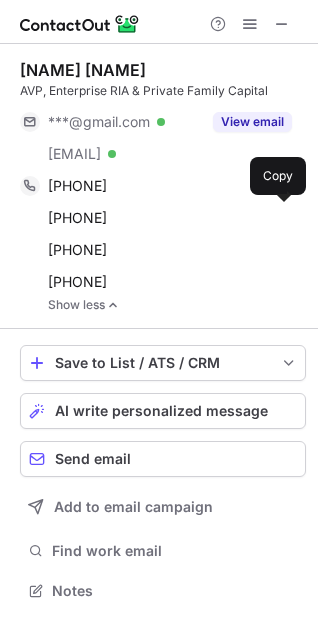 scroll, scrollTop: 10, scrollLeft: 10, axis: both 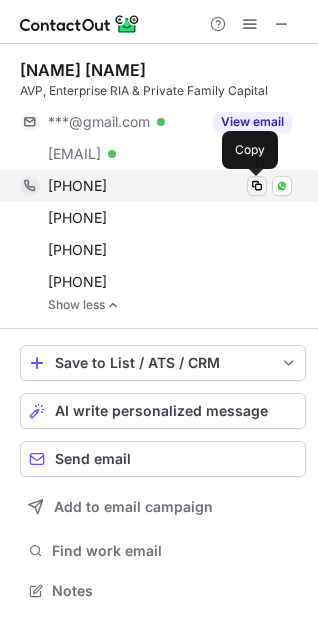 click at bounding box center [257, 186] 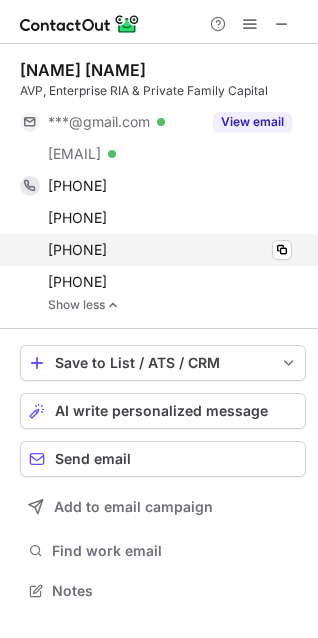 type 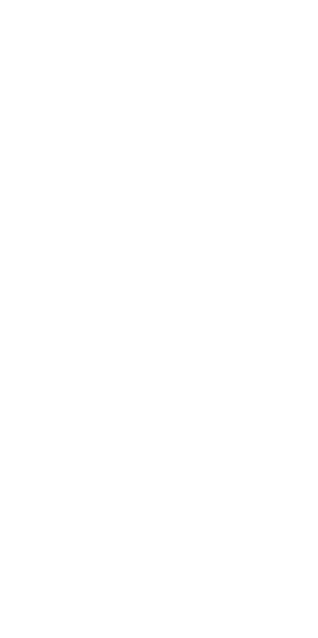 scroll, scrollTop: 0, scrollLeft: 0, axis: both 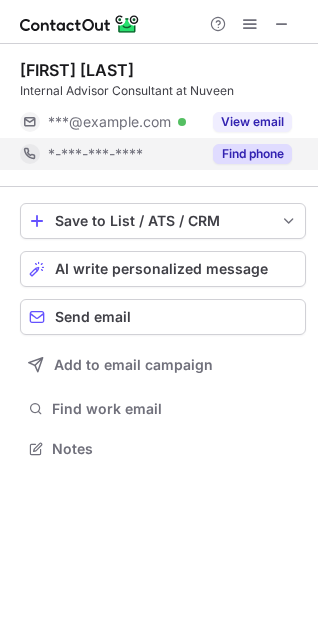 click on "Find phone" at bounding box center [252, 154] 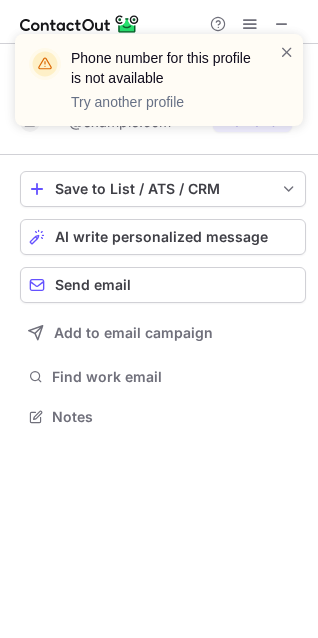 scroll, scrollTop: 402, scrollLeft: 318, axis: both 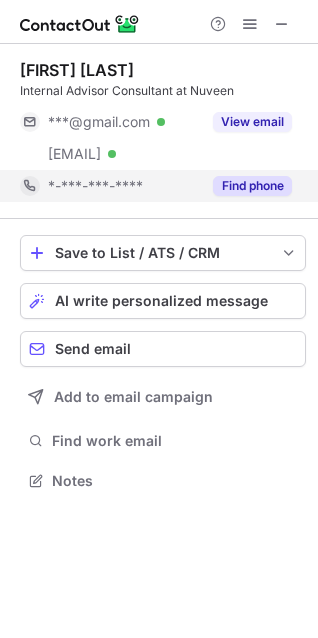 click on "Find phone" at bounding box center (252, 186) 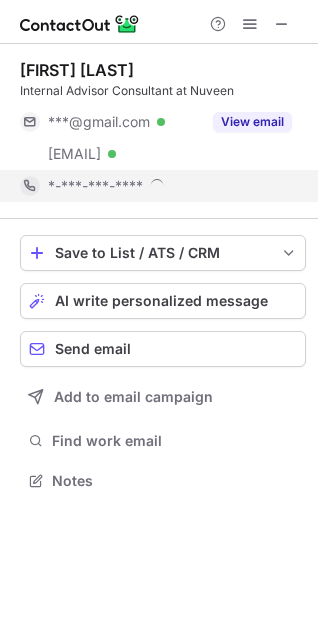 scroll, scrollTop: 10, scrollLeft: 10, axis: both 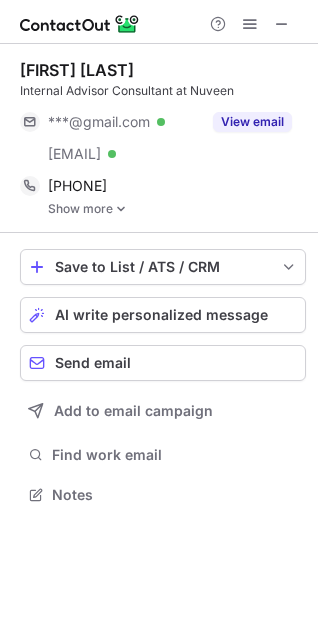 click on "Show more" at bounding box center [177, 209] 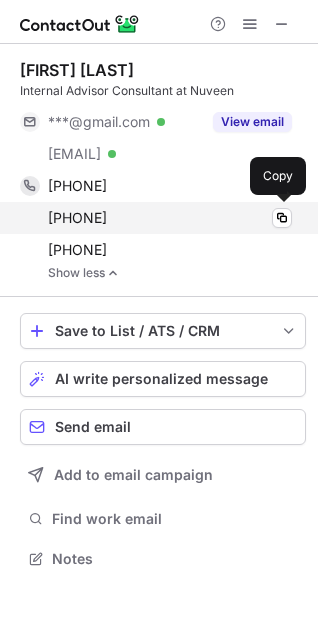 scroll, scrollTop: 10, scrollLeft: 10, axis: both 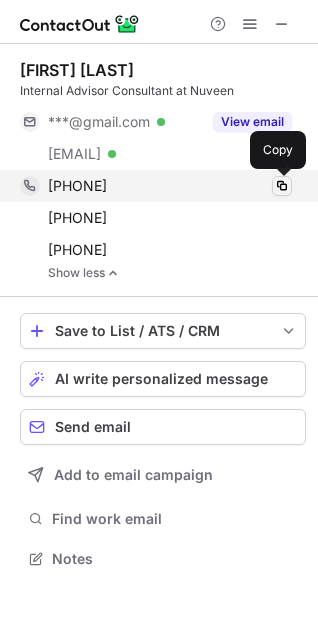 click at bounding box center (282, 186) 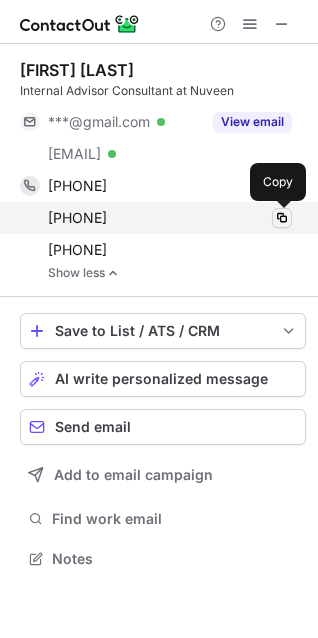 click at bounding box center [282, 218] 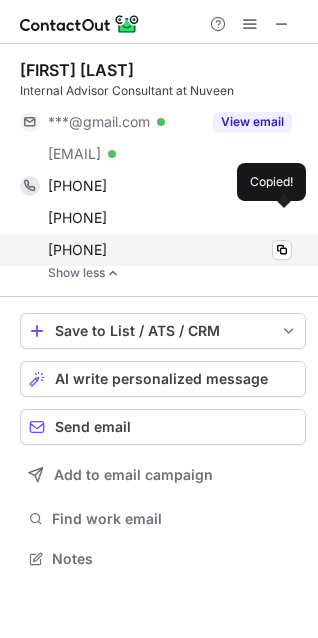type 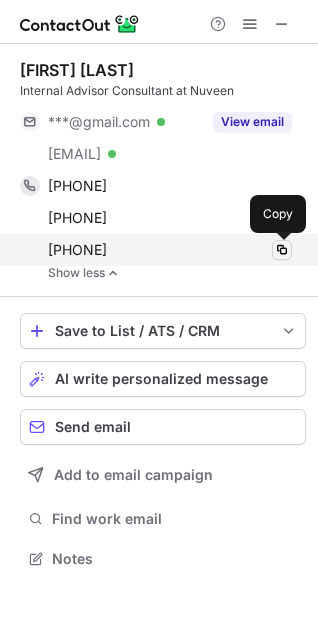 click at bounding box center (282, 250) 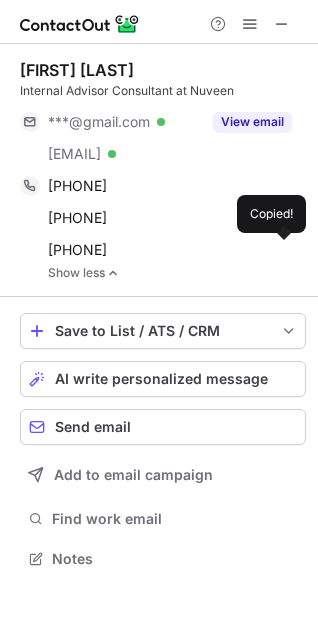 type 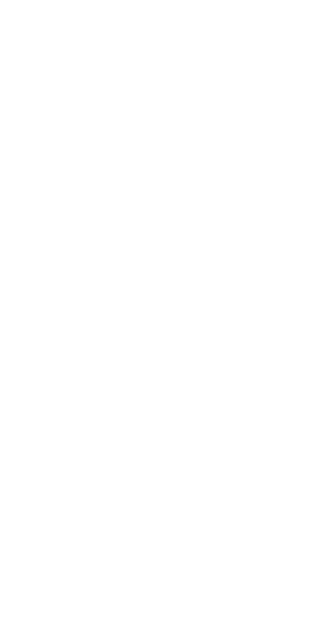 scroll, scrollTop: 0, scrollLeft: 0, axis: both 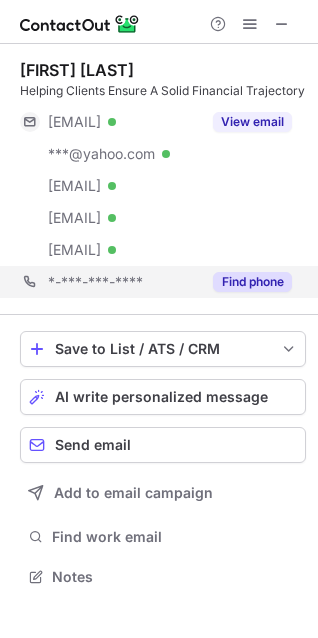 click on "[PHONE]" at bounding box center [163, 282] 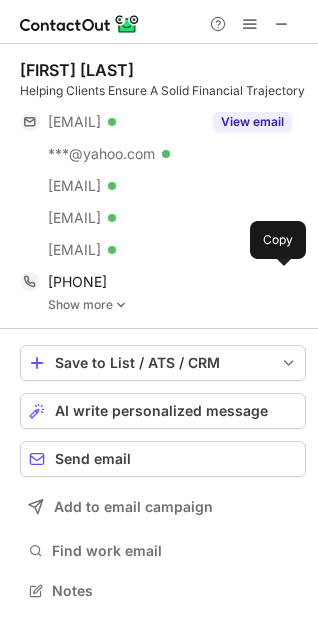scroll, scrollTop: 10, scrollLeft: 10, axis: both 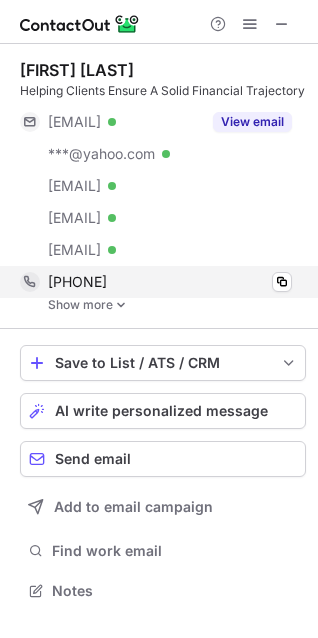 click on "Show more" at bounding box center (177, 305) 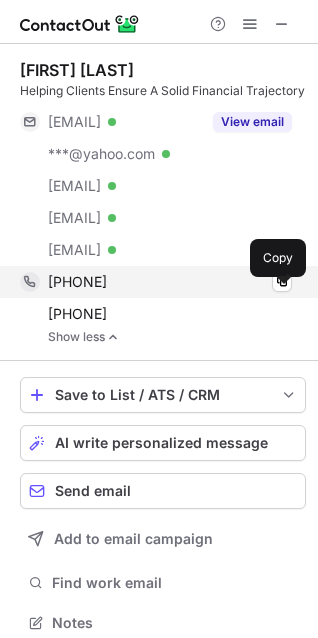 scroll, scrollTop: 10, scrollLeft: 10, axis: both 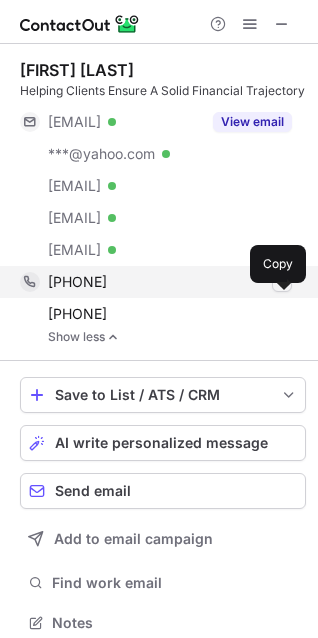click at bounding box center (282, 282) 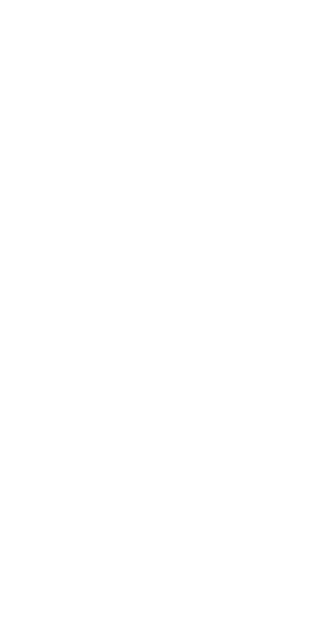 scroll, scrollTop: 0, scrollLeft: 0, axis: both 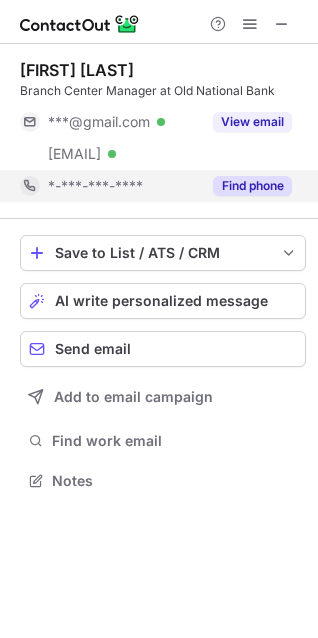 click on "Find phone" at bounding box center [252, 186] 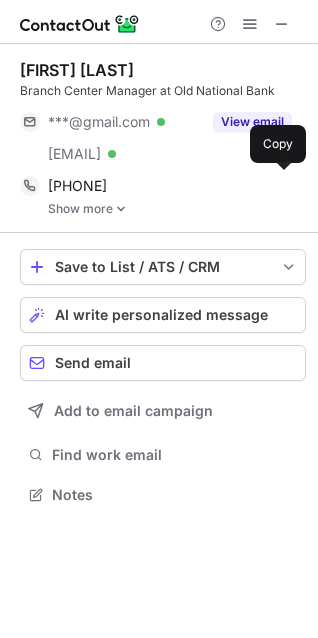 scroll, scrollTop: 10, scrollLeft: 10, axis: both 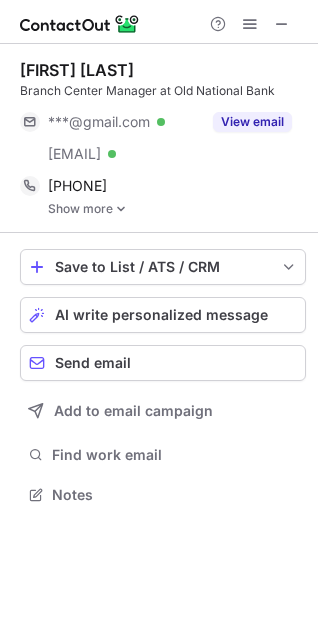 click on "Show more" at bounding box center [177, 209] 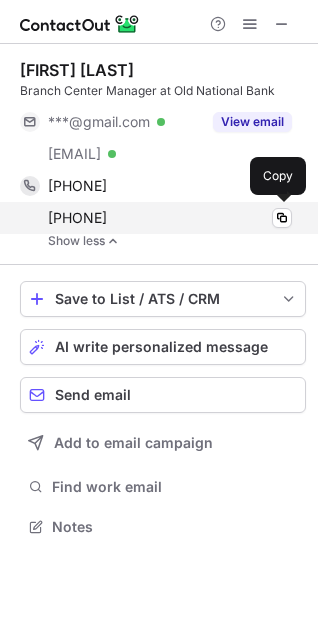 scroll, scrollTop: 10, scrollLeft: 10, axis: both 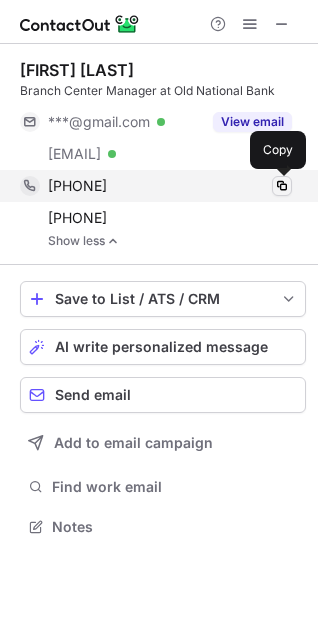 click at bounding box center (282, 186) 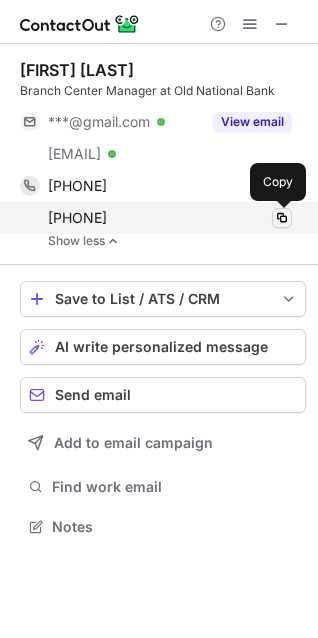 click at bounding box center (282, 218) 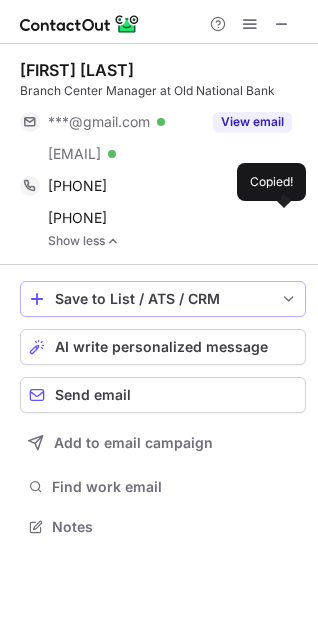 type 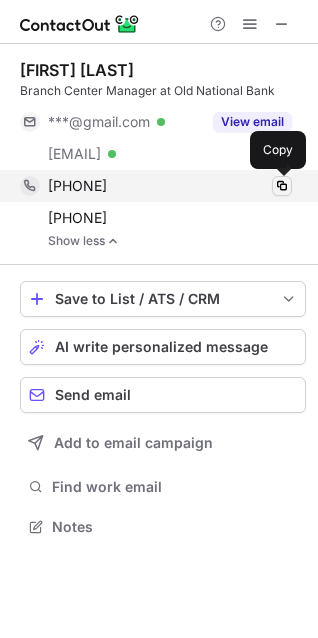 click at bounding box center (282, 186) 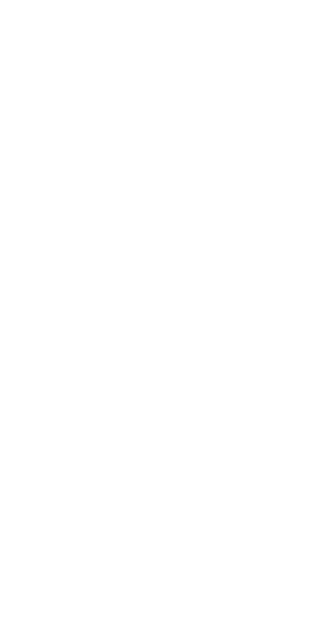 scroll, scrollTop: 0, scrollLeft: 0, axis: both 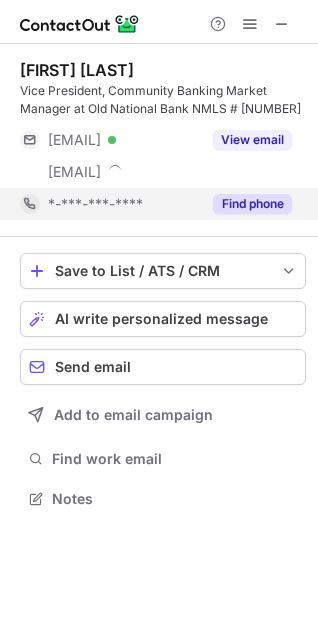 click on "Find phone" at bounding box center (252, 204) 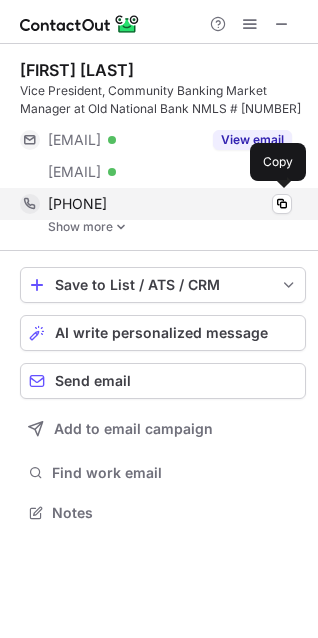 scroll, scrollTop: 10, scrollLeft: 10, axis: both 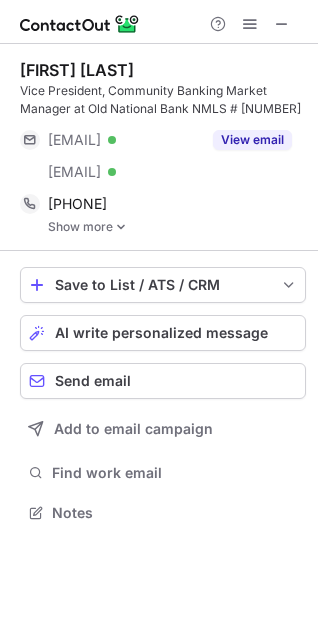 click on "Show more" at bounding box center (177, 227) 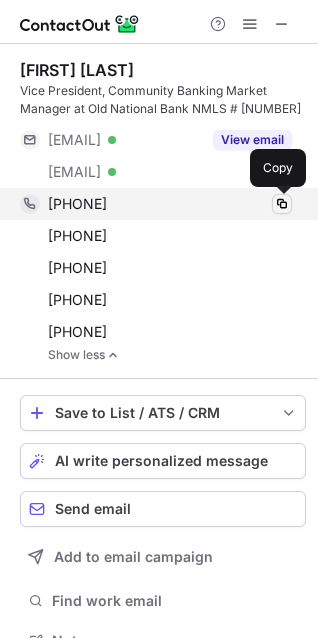 click at bounding box center [282, 204] 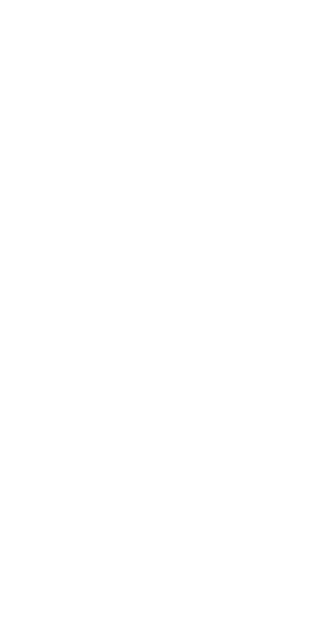 scroll, scrollTop: 0, scrollLeft: 0, axis: both 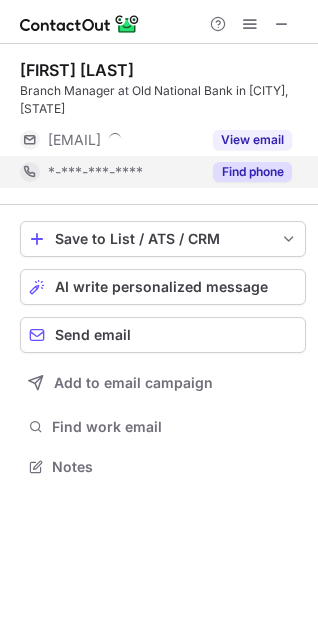 click on "Find phone" at bounding box center [252, 172] 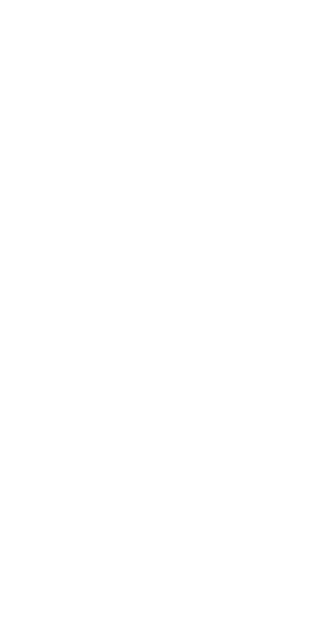 scroll, scrollTop: 0, scrollLeft: 0, axis: both 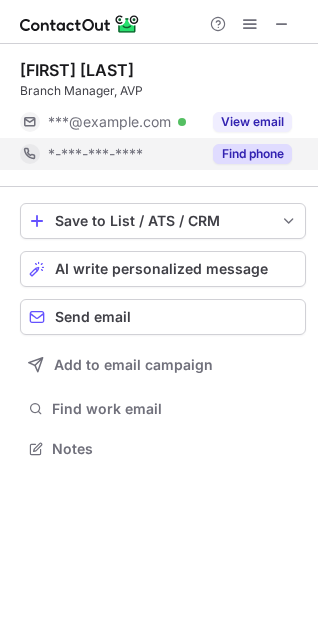 click on "Find phone" at bounding box center [252, 154] 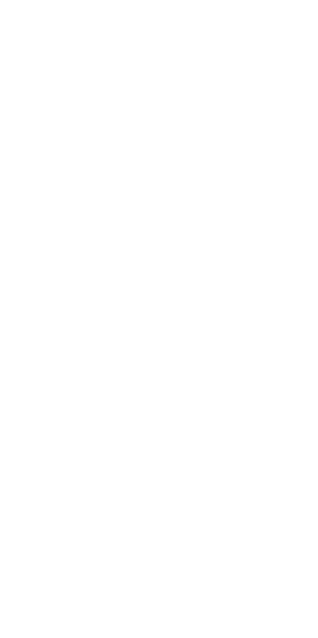 scroll, scrollTop: 0, scrollLeft: 0, axis: both 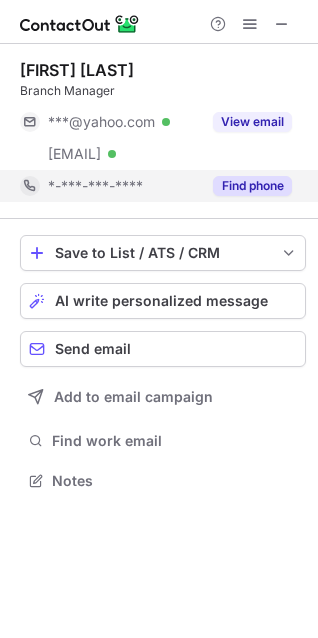click on "Find phone" at bounding box center [252, 186] 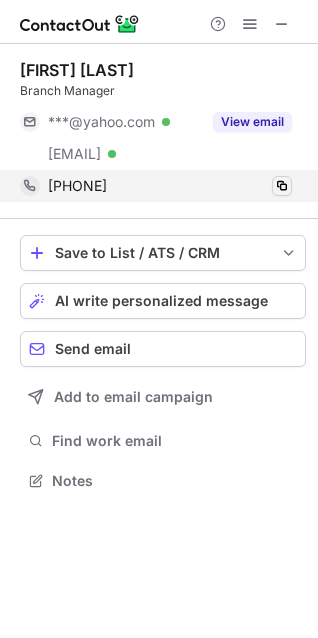 click at bounding box center (282, 186) 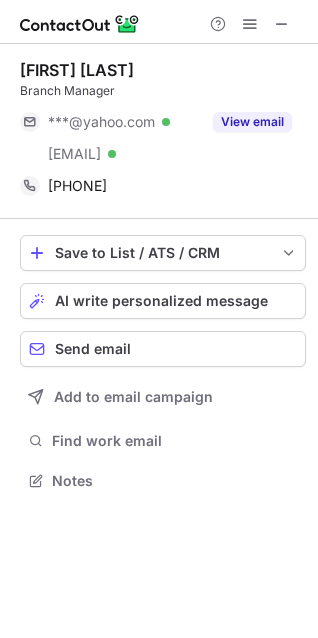 type 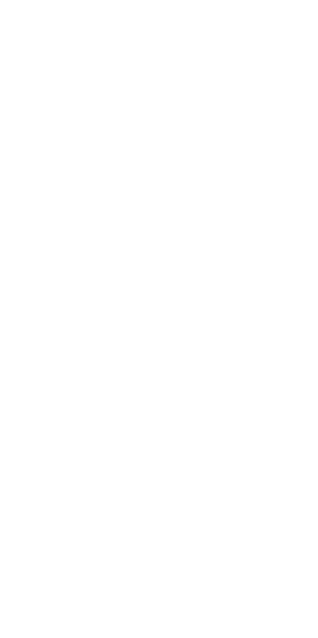 scroll, scrollTop: 0, scrollLeft: 0, axis: both 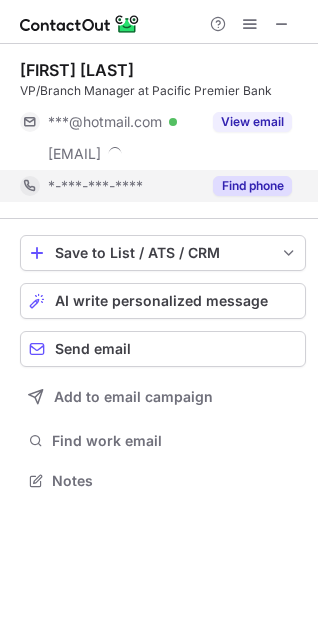click on "Find phone" at bounding box center (252, 186) 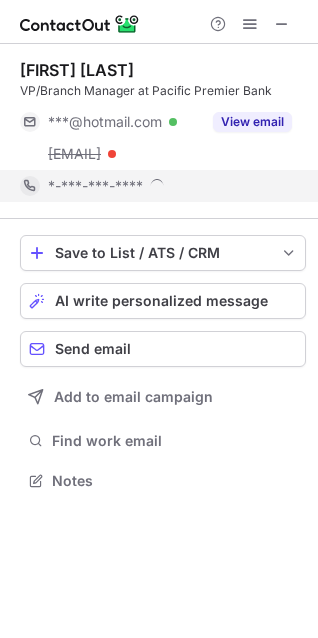 scroll, scrollTop: 10, scrollLeft: 10, axis: both 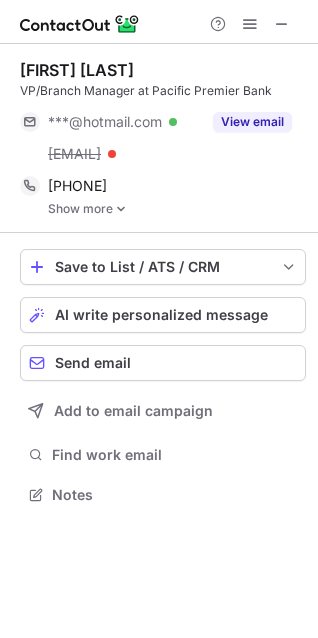 click on "Show more" at bounding box center (177, 209) 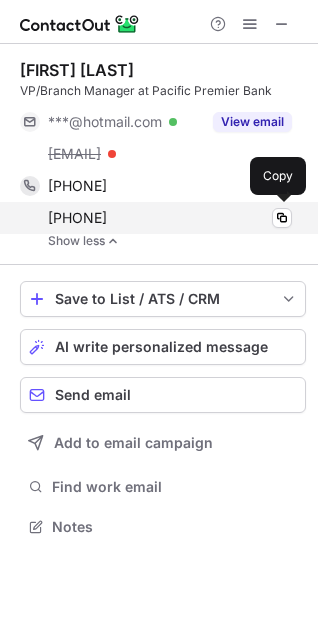 scroll, scrollTop: 10, scrollLeft: 10, axis: both 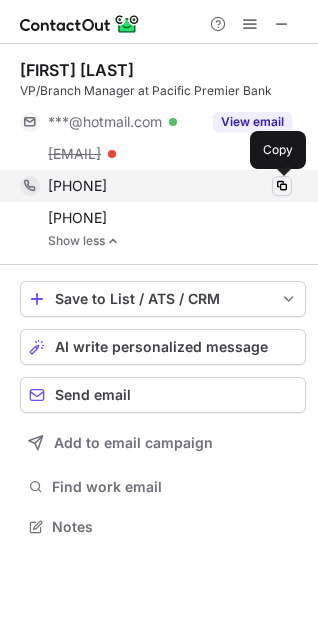 click at bounding box center (282, 186) 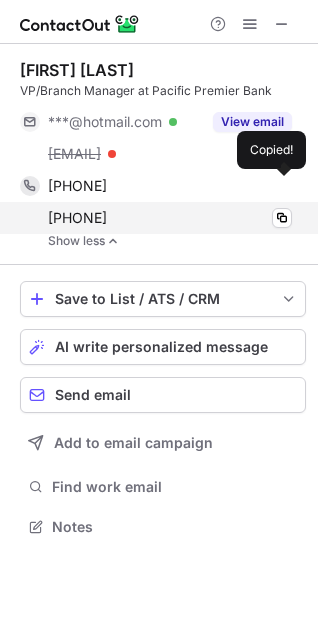 type 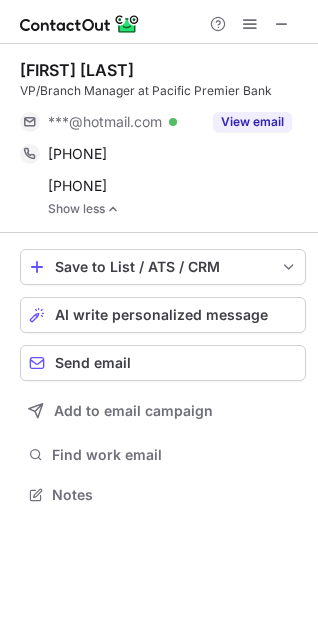 scroll, scrollTop: 480, scrollLeft: 318, axis: both 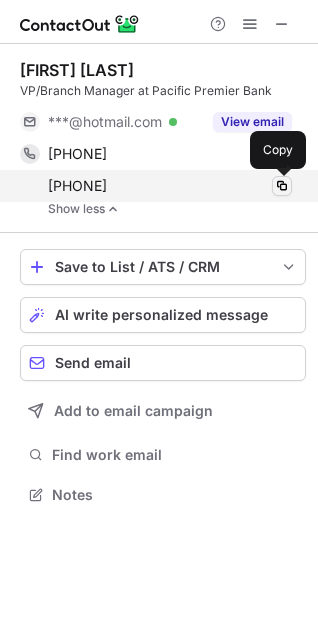 click at bounding box center [282, 186] 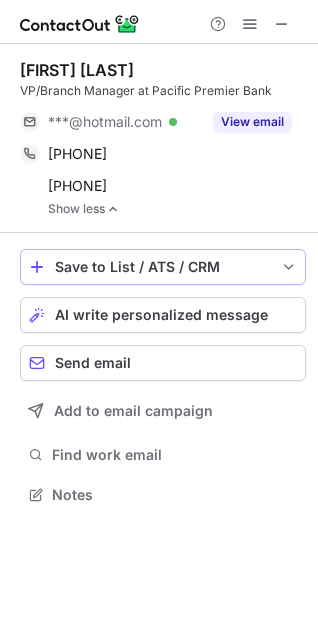 type 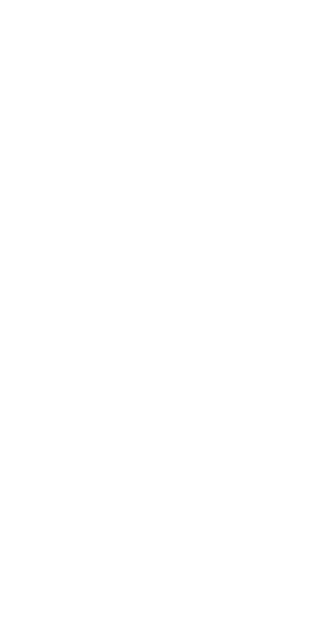scroll, scrollTop: 0, scrollLeft: 0, axis: both 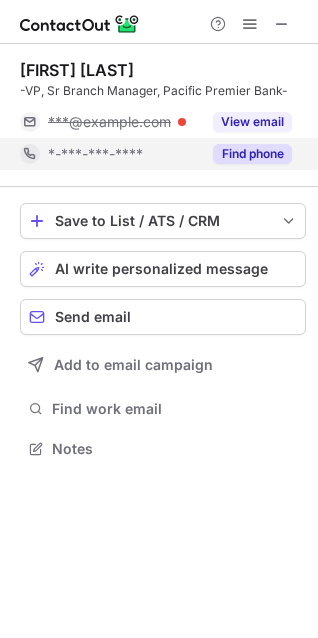click on "Find phone" at bounding box center [252, 154] 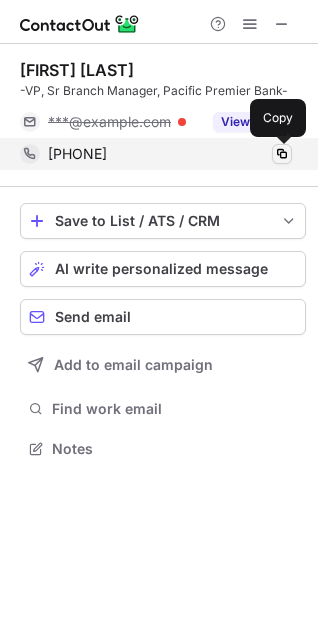 click at bounding box center [282, 154] 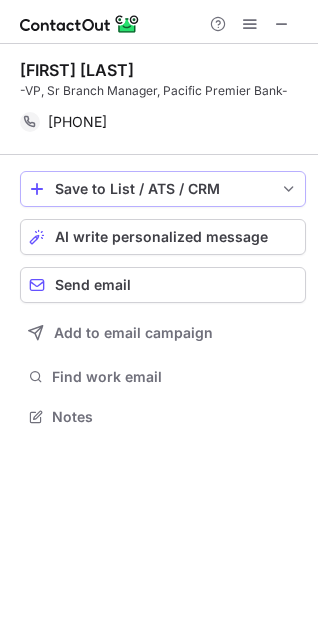 scroll, scrollTop: 402, scrollLeft: 318, axis: both 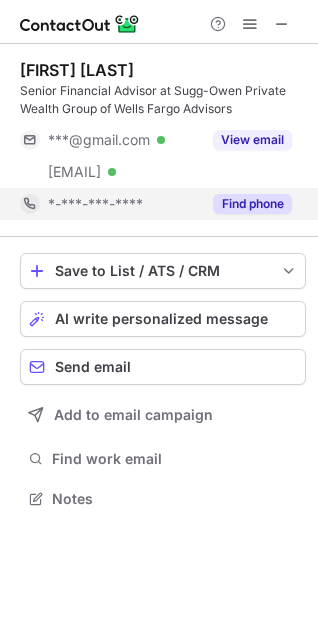 click on "Find phone" at bounding box center [252, 204] 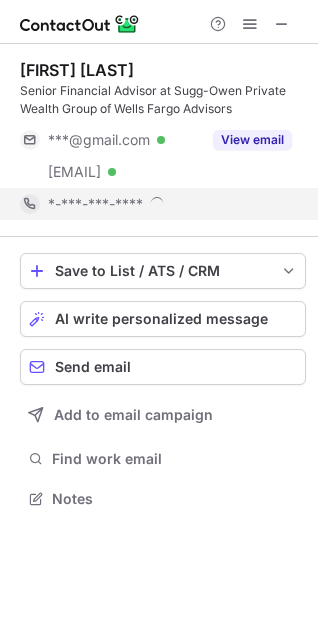 scroll, scrollTop: 10, scrollLeft: 10, axis: both 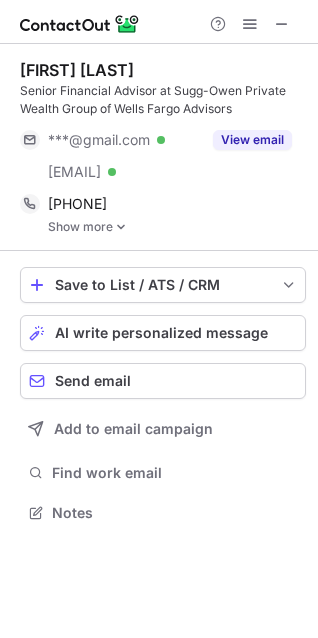 click on "Show more" at bounding box center [177, 227] 